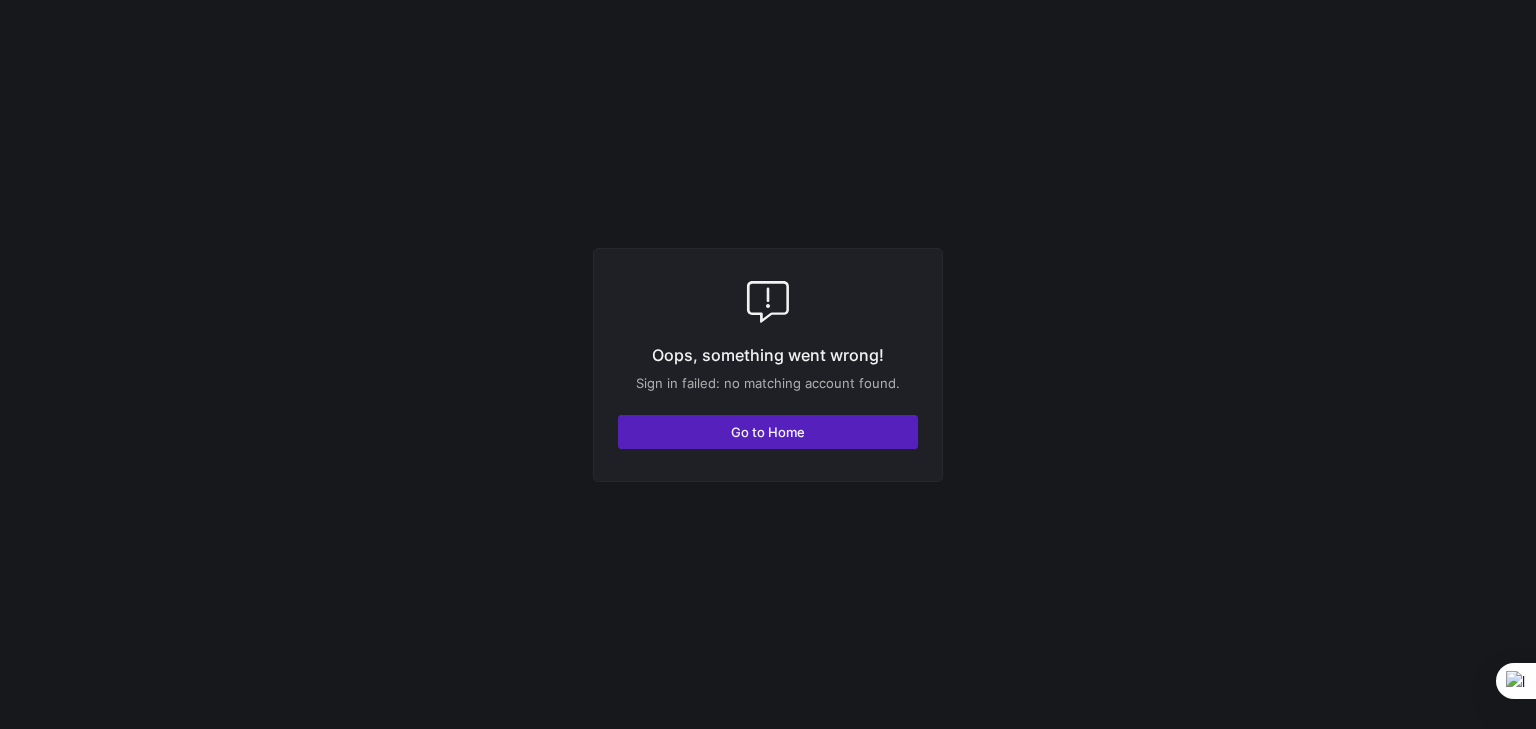 scroll, scrollTop: 0, scrollLeft: 0, axis: both 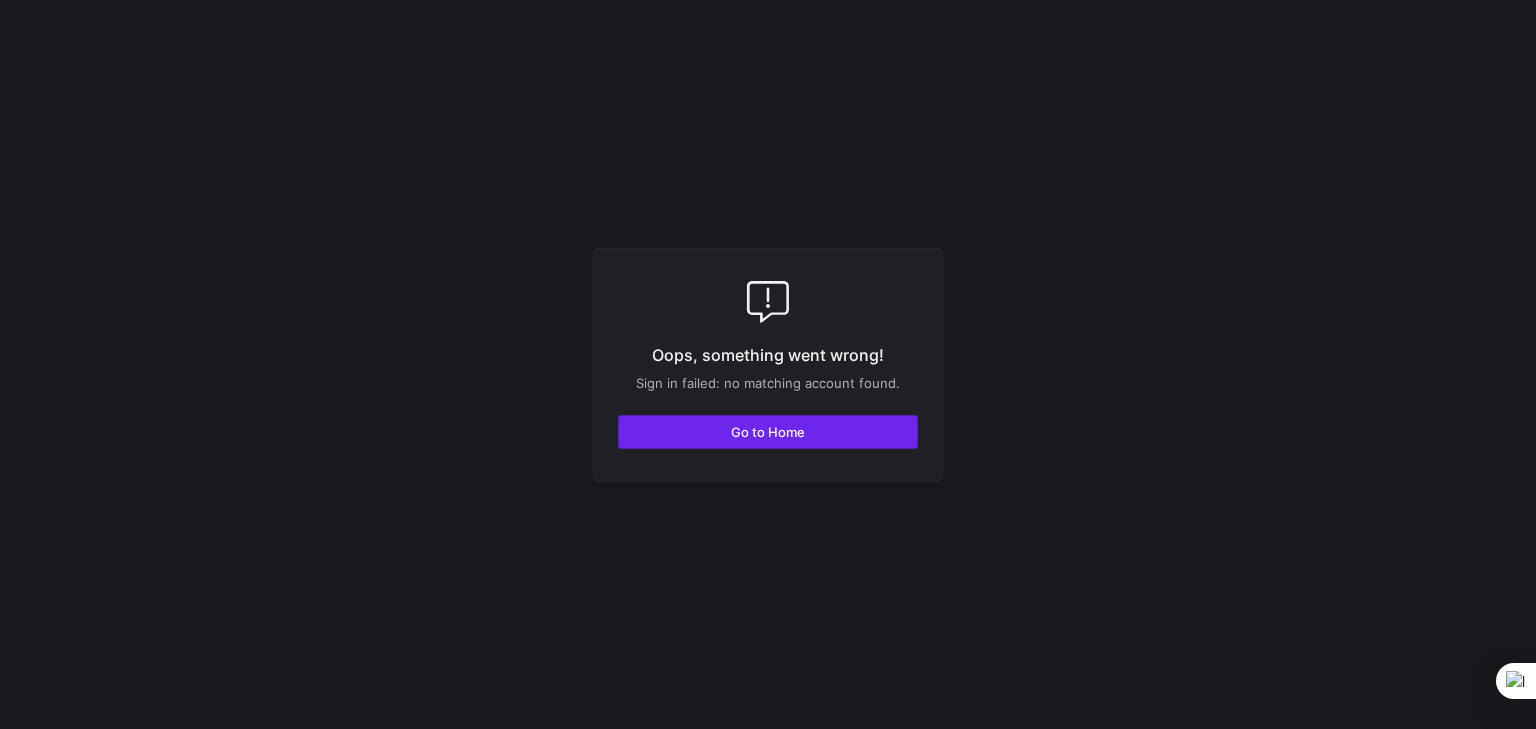 click at bounding box center [768, 432] 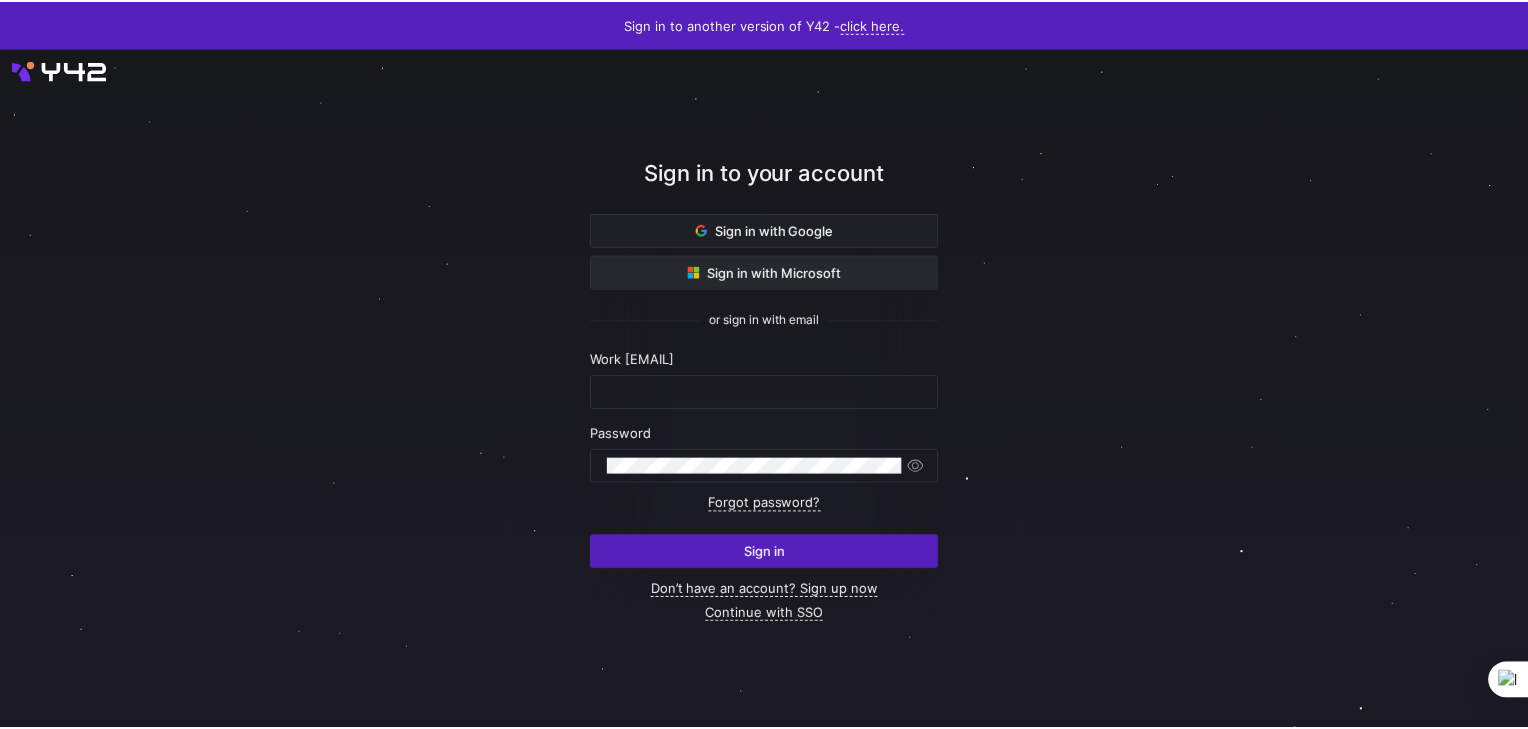 scroll, scrollTop: 0, scrollLeft: 0, axis: both 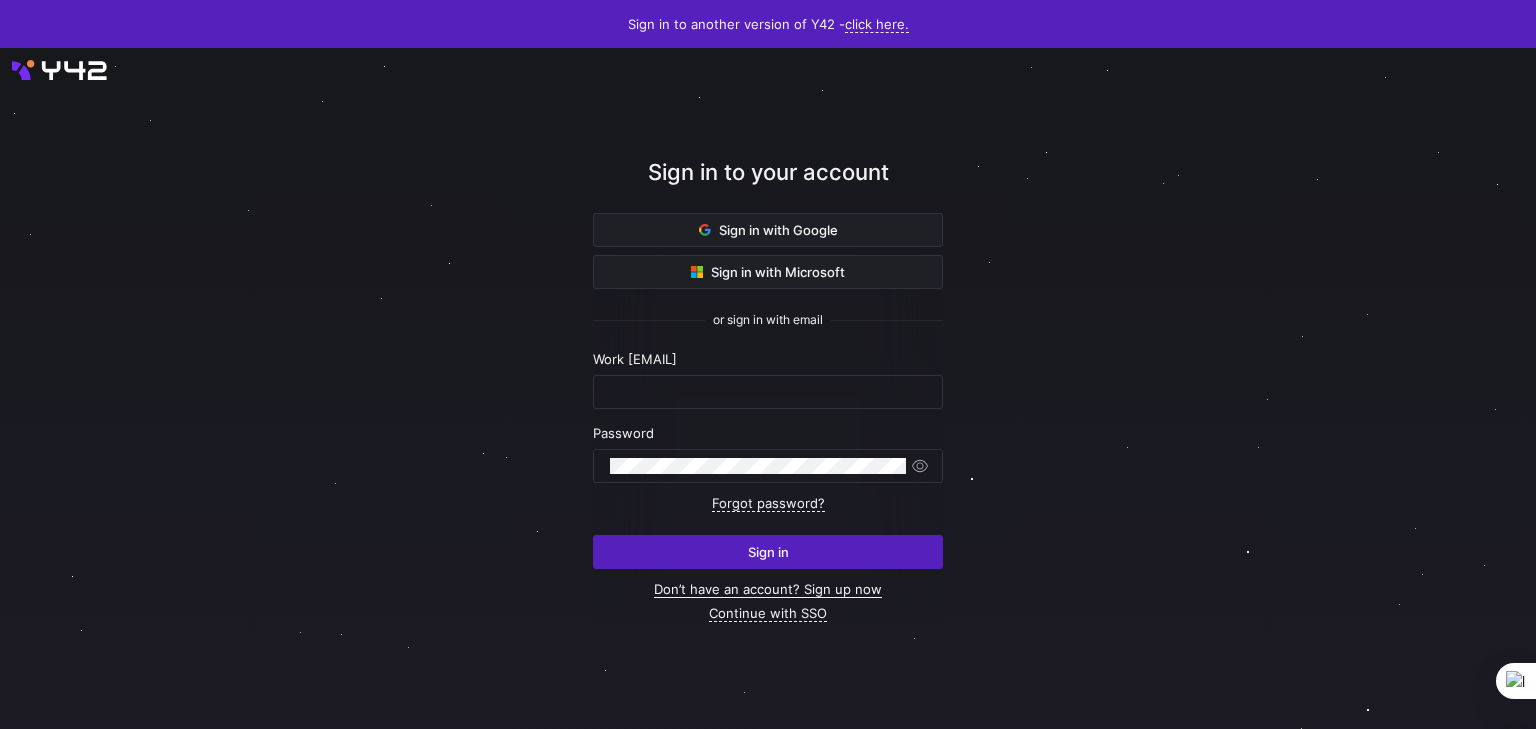 click on "Don’t have an account? Sign up now" at bounding box center (768, 589) 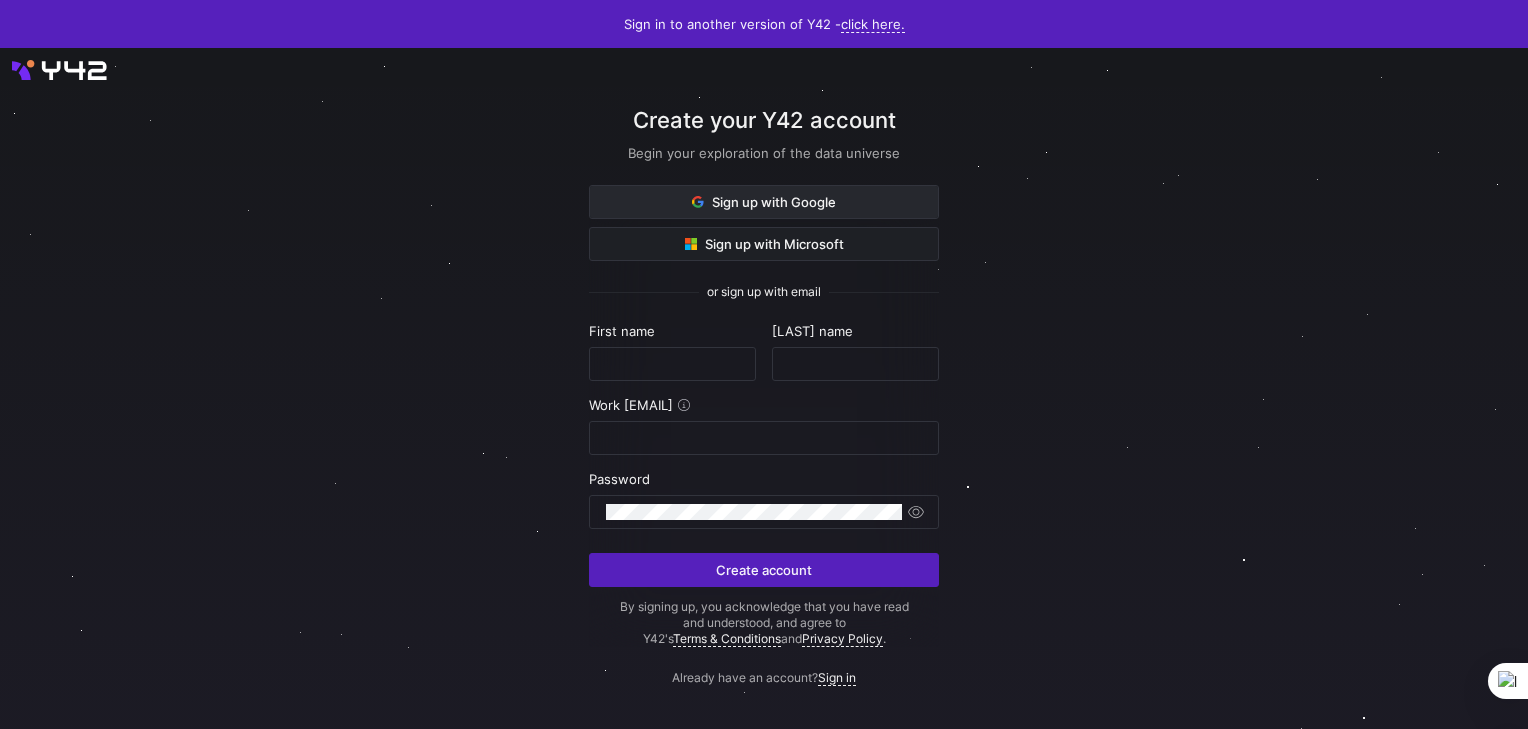 click at bounding box center [764, 202] 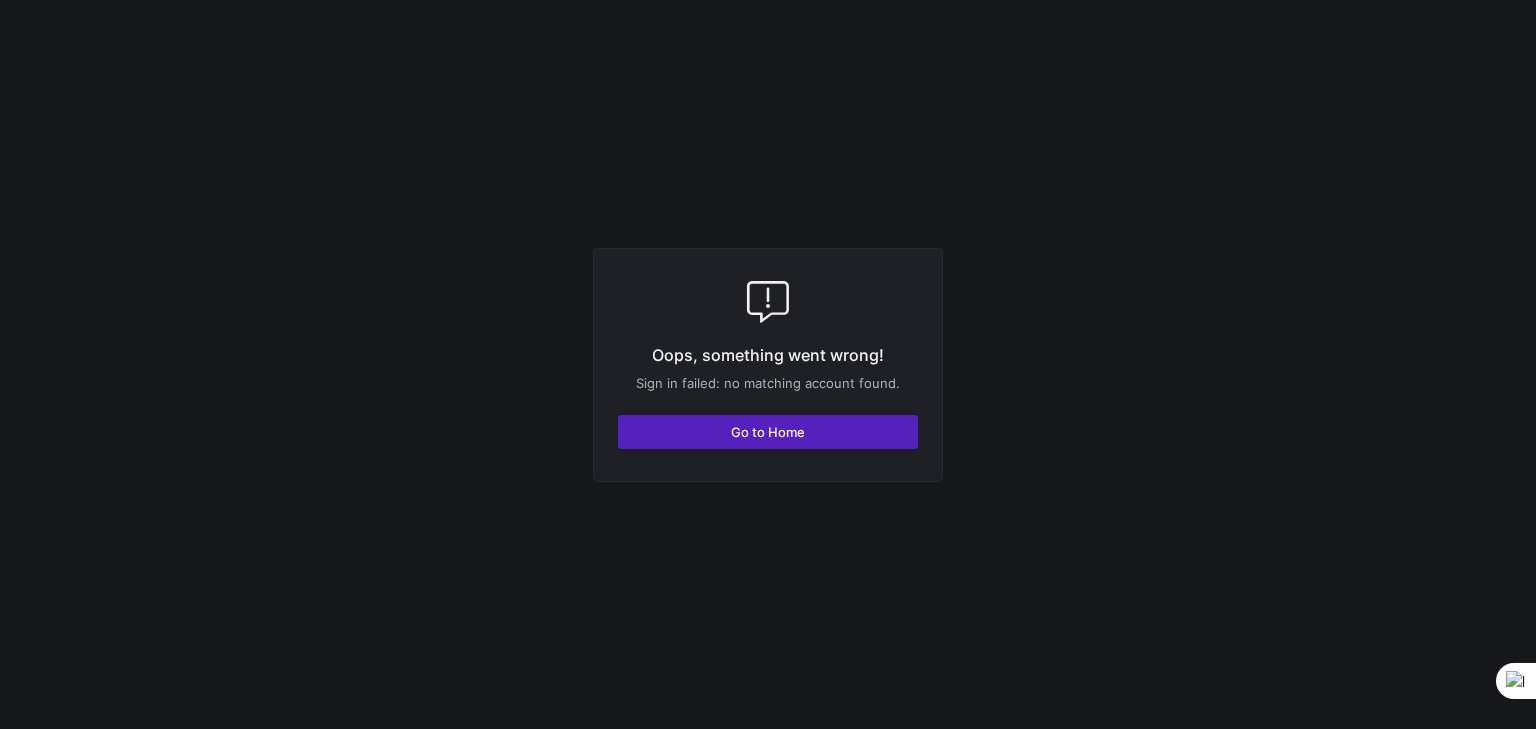 scroll, scrollTop: 0, scrollLeft: 0, axis: both 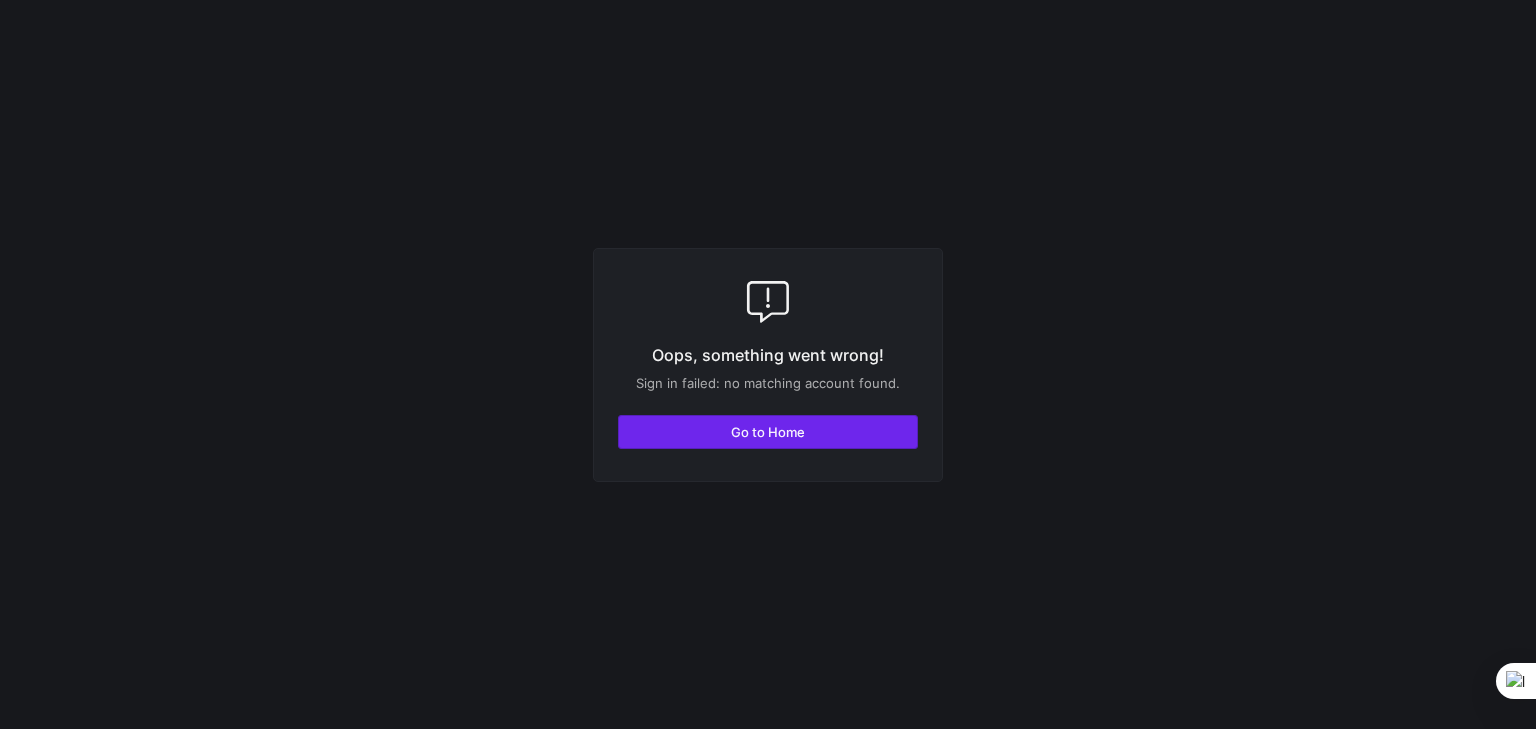 click at bounding box center (768, 432) 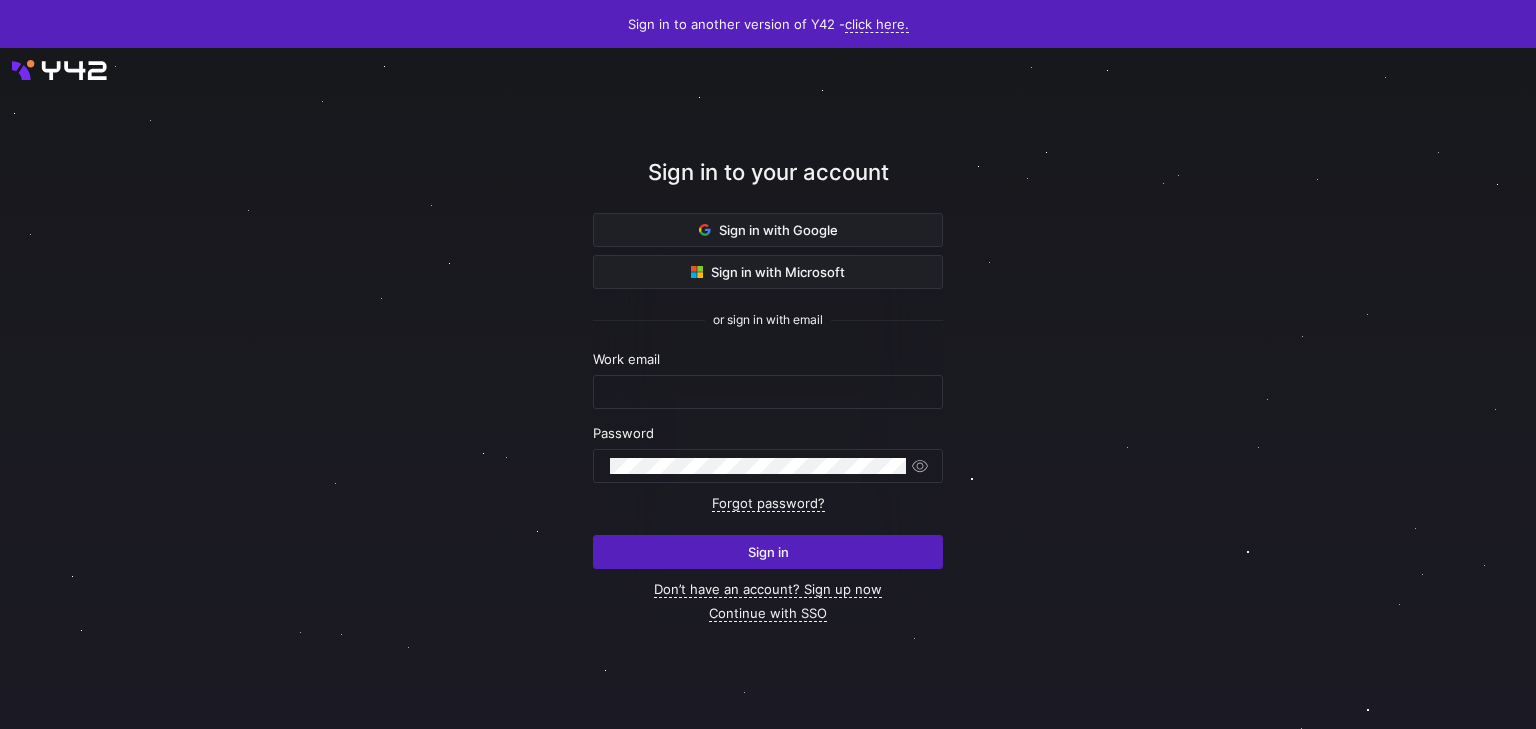 scroll, scrollTop: 0, scrollLeft: 0, axis: both 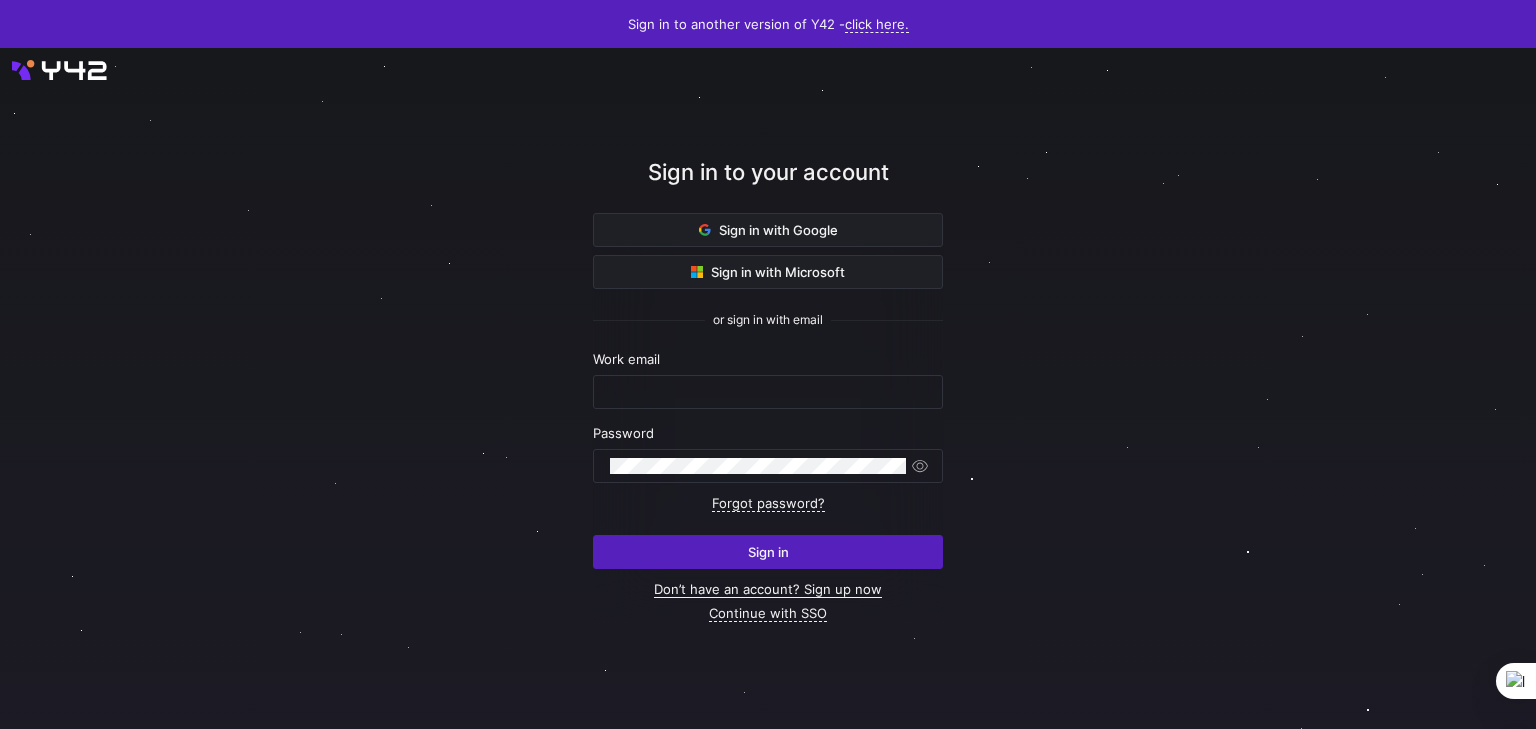click on "Don’t have an account? Sign up now" at bounding box center [768, 589] 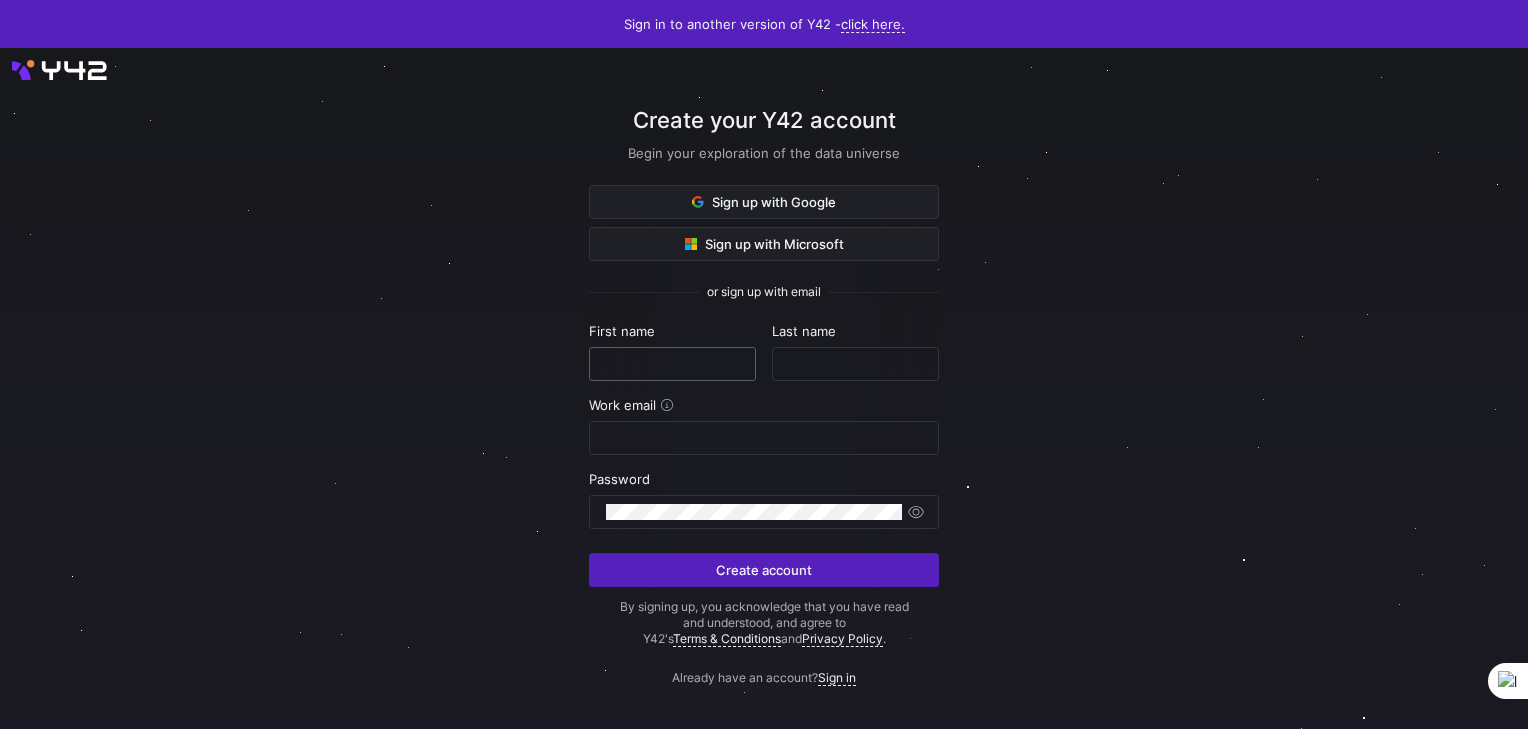 click at bounding box center (672, 364) 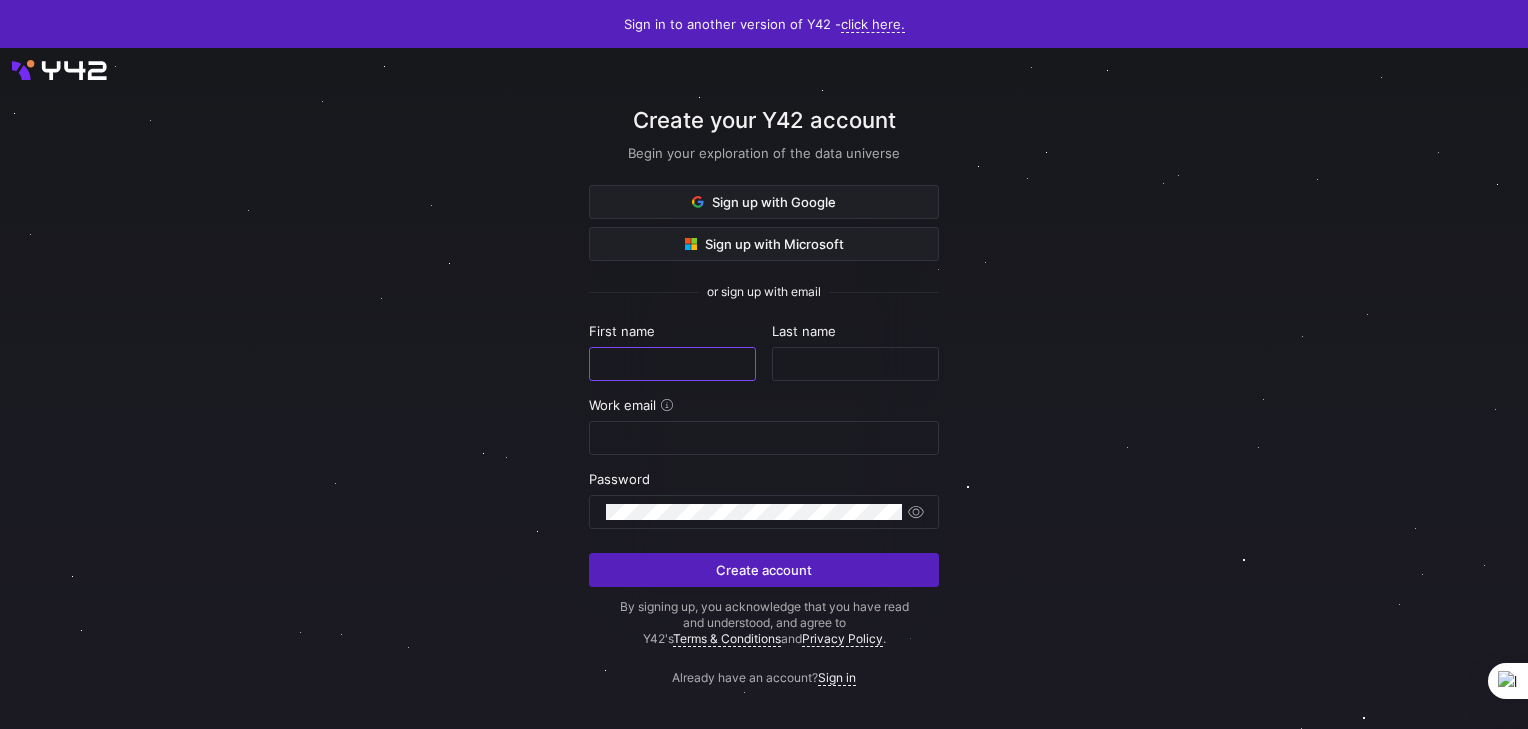 type on "Fuat" 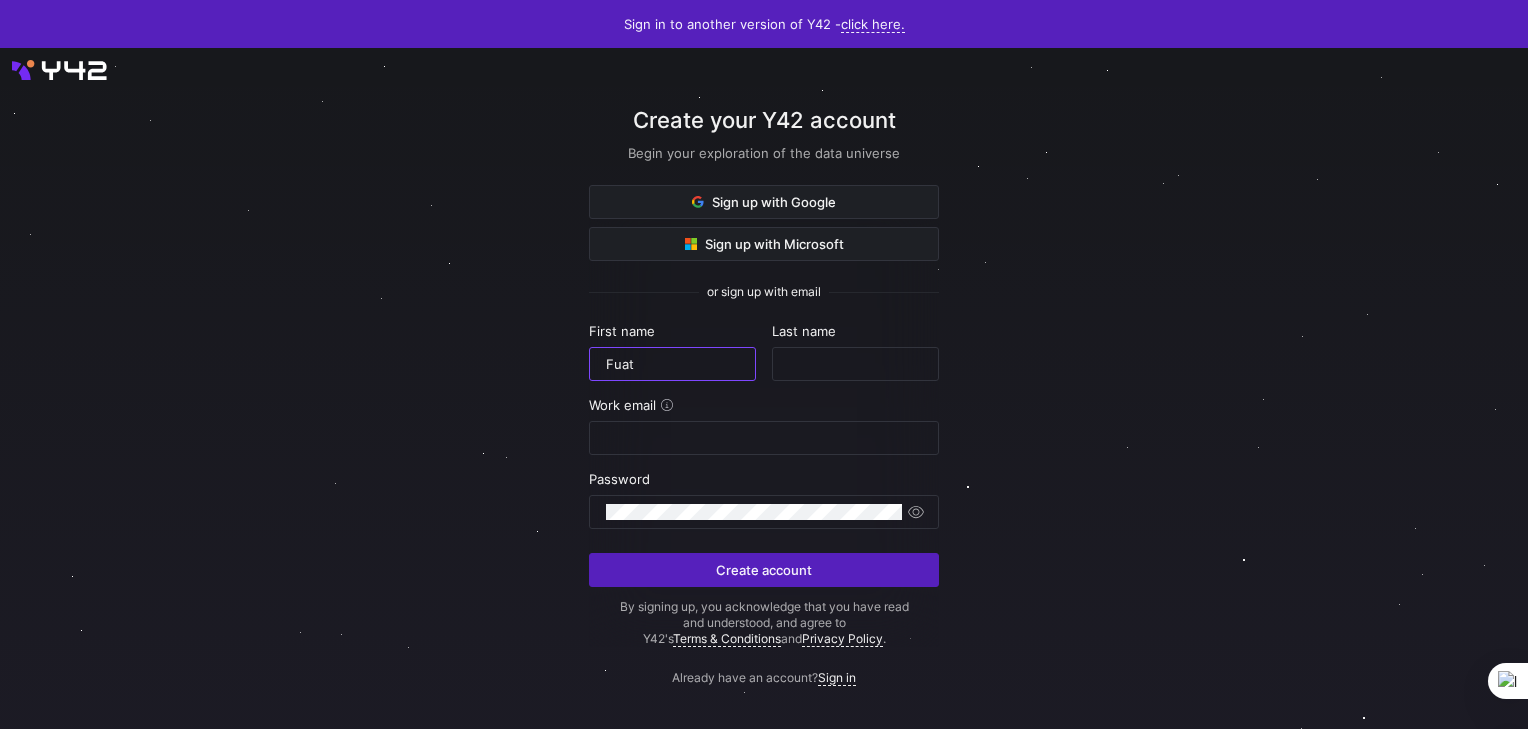 type on "Sezer" 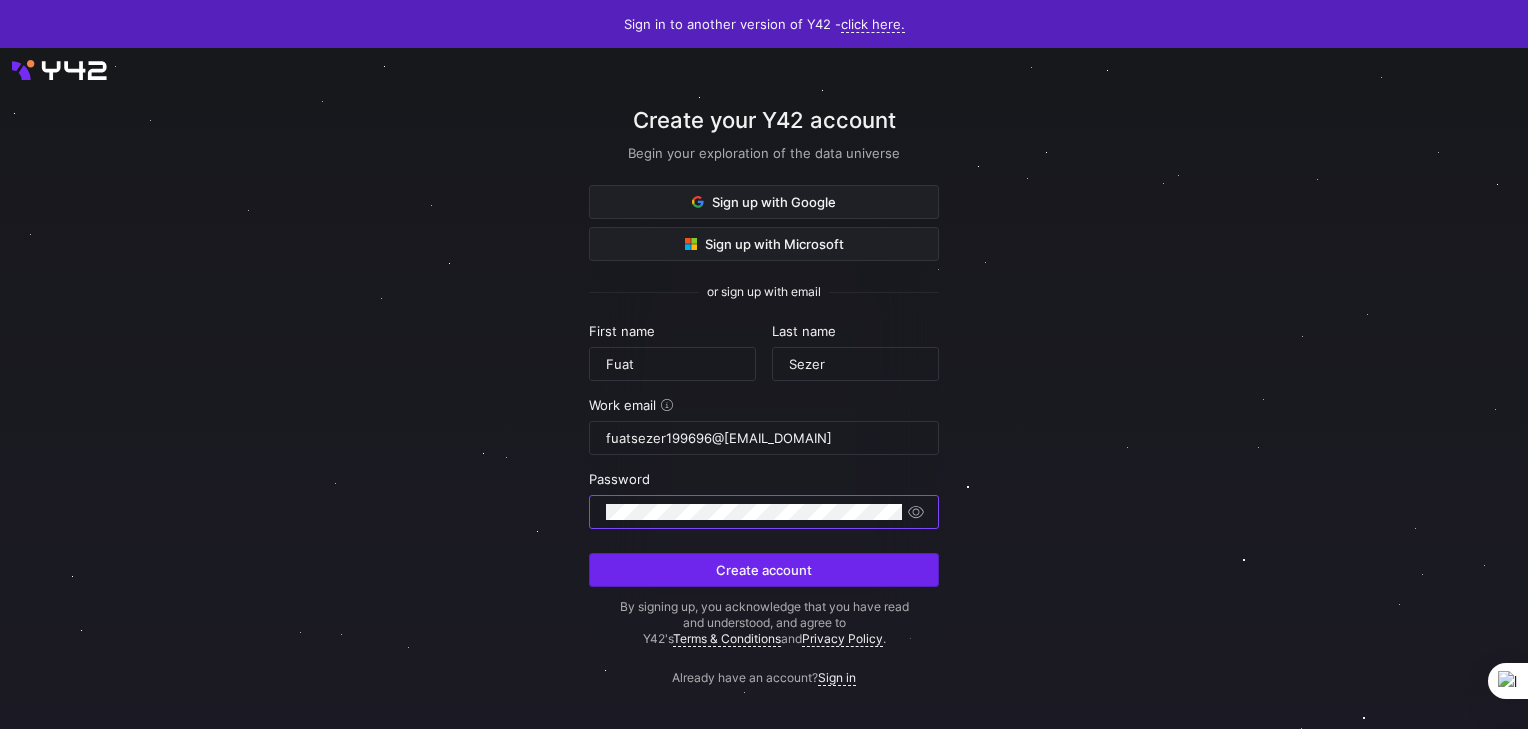 click at bounding box center (764, 570) 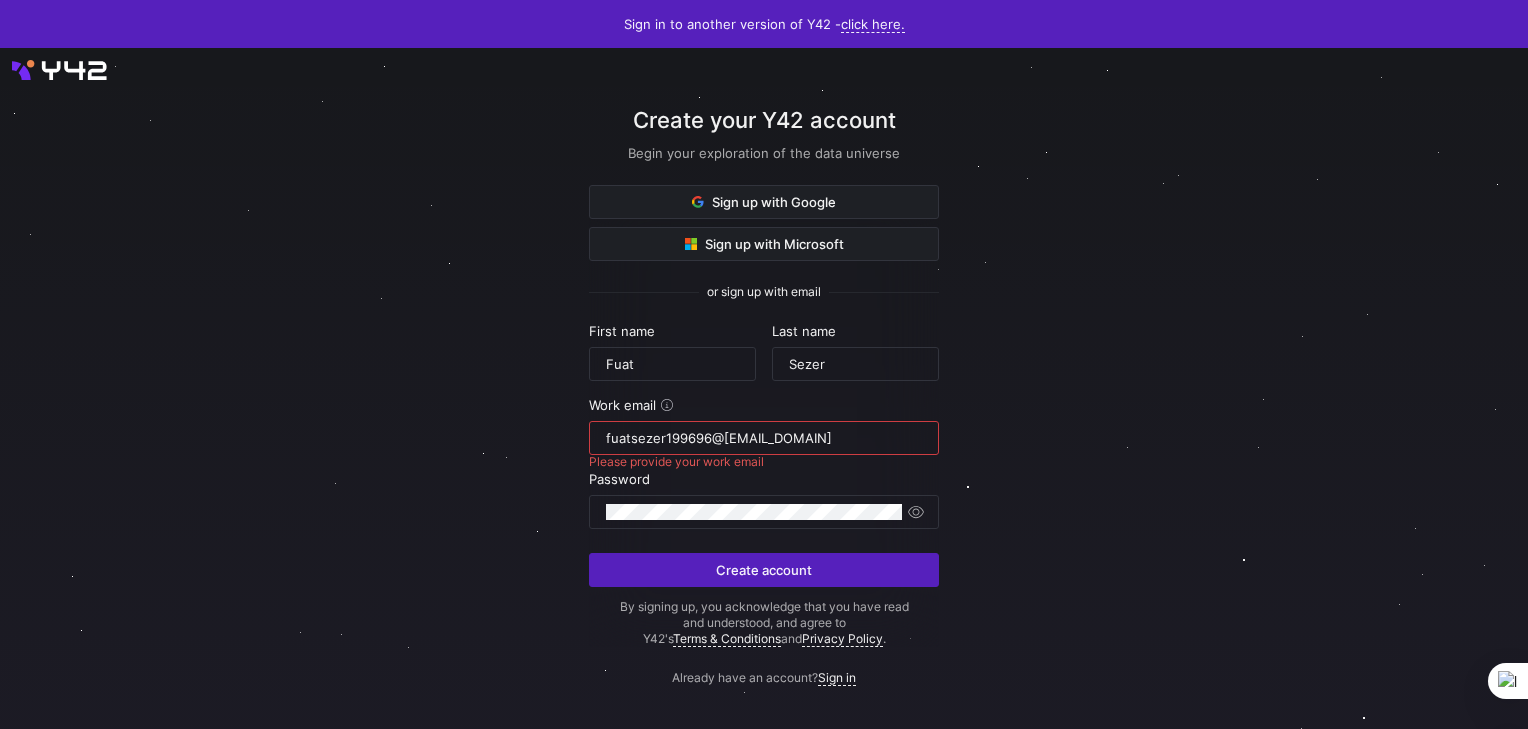 click on "fuatsezer199696@[EMAIL_DOMAIN]" at bounding box center (764, 438) 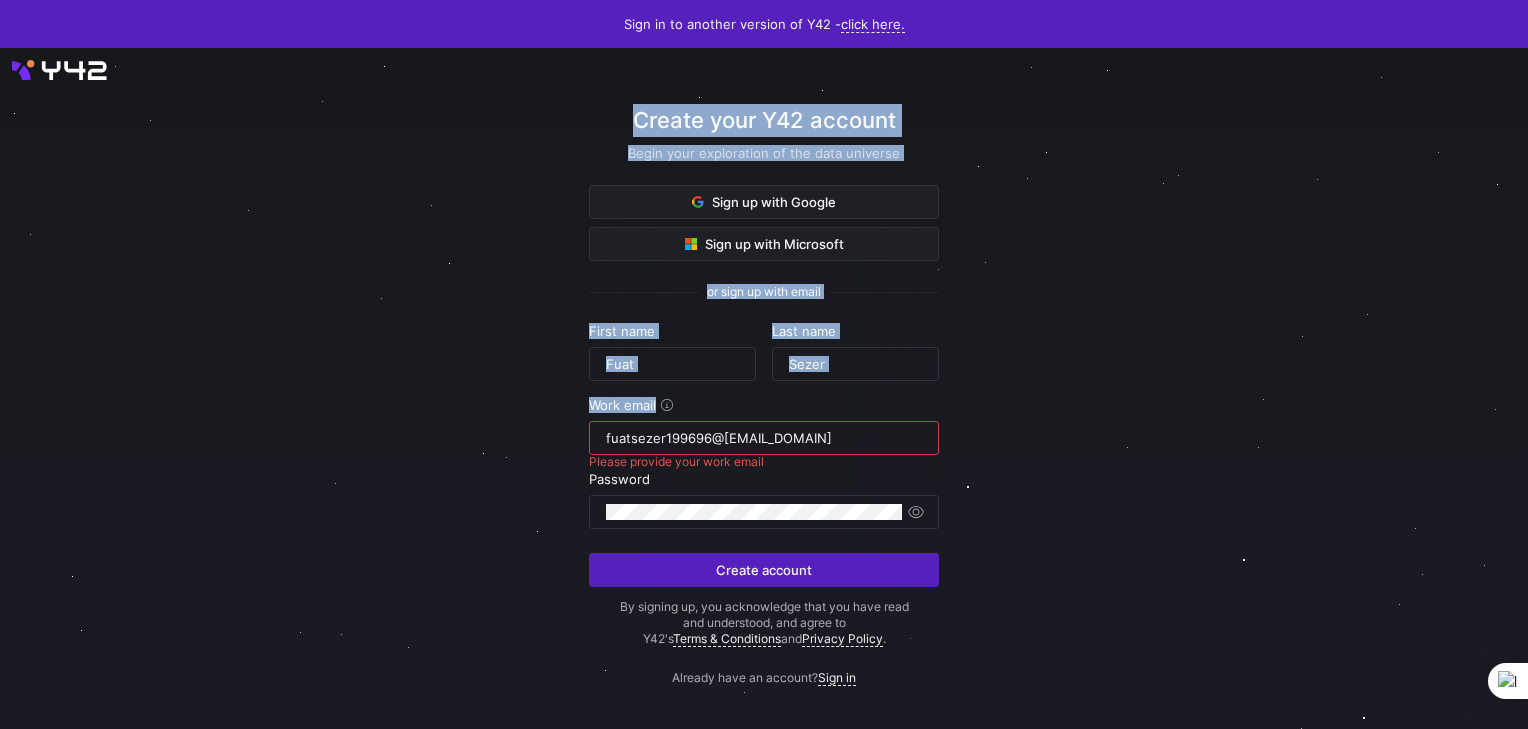 drag, startPoint x: 816, startPoint y: 424, endPoint x: 464, endPoint y: 417, distance: 352.0696 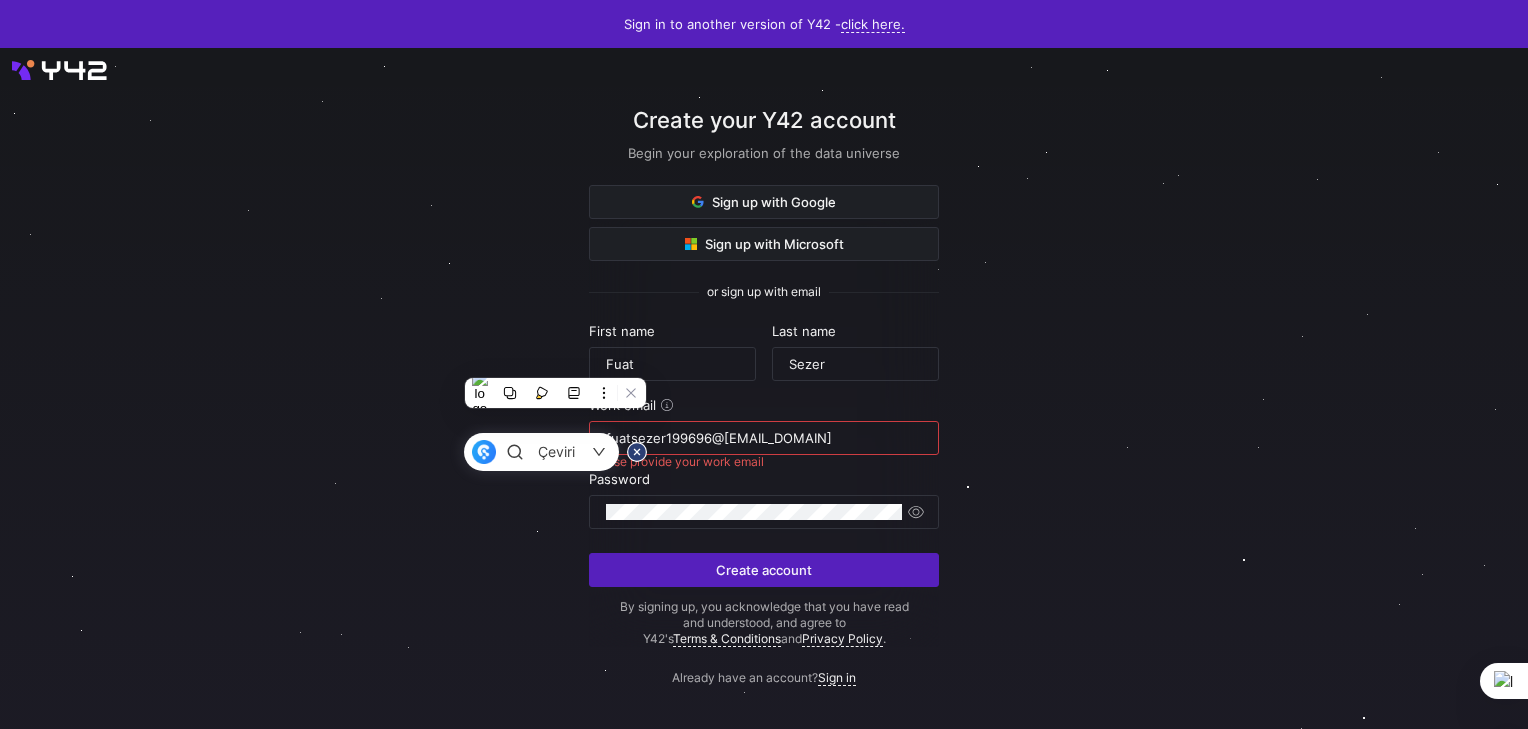 click on "fuatsezer199696@[EMAIL_DOMAIN]" at bounding box center [764, 438] 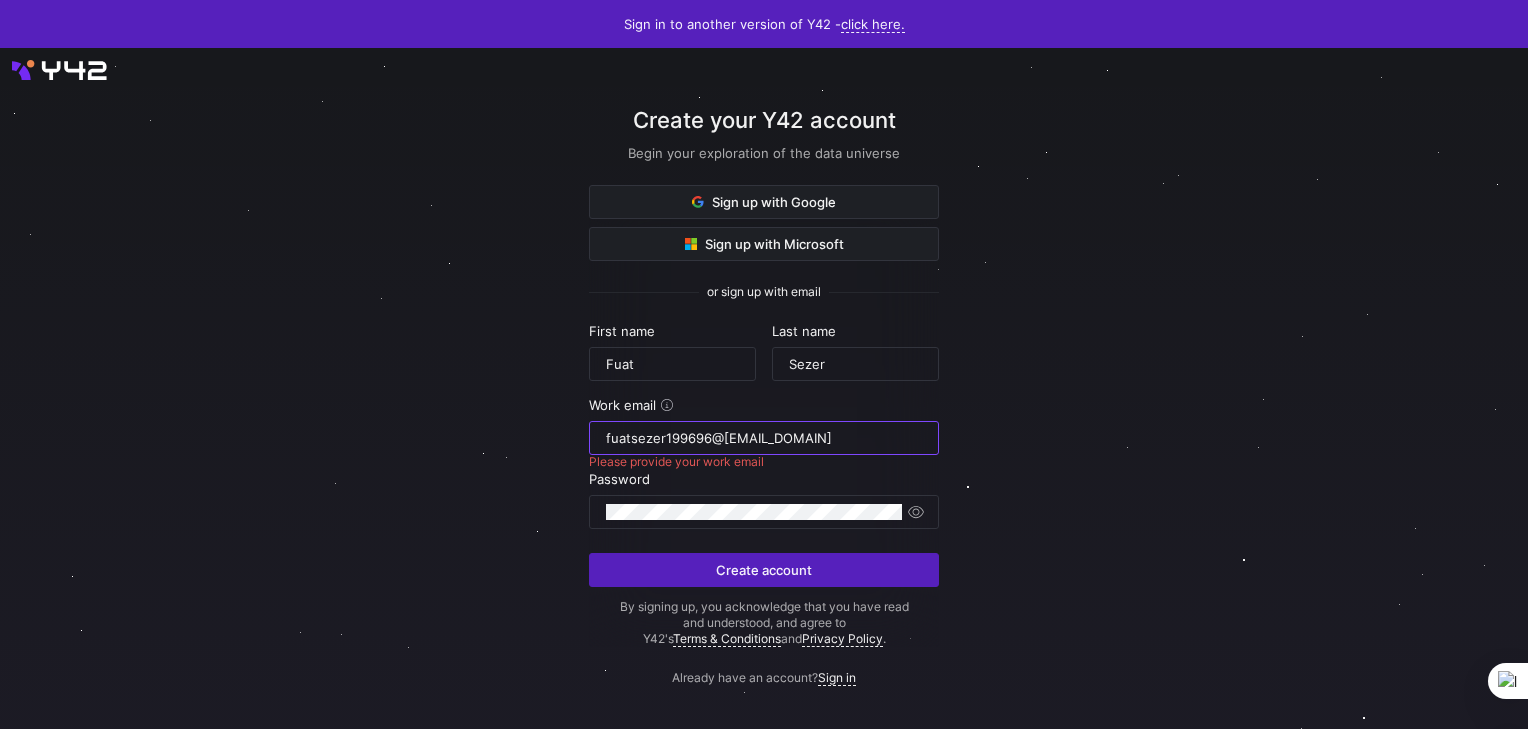 click on "fuatsezer199696@[EMAIL_DOMAIN]" at bounding box center (764, 438) 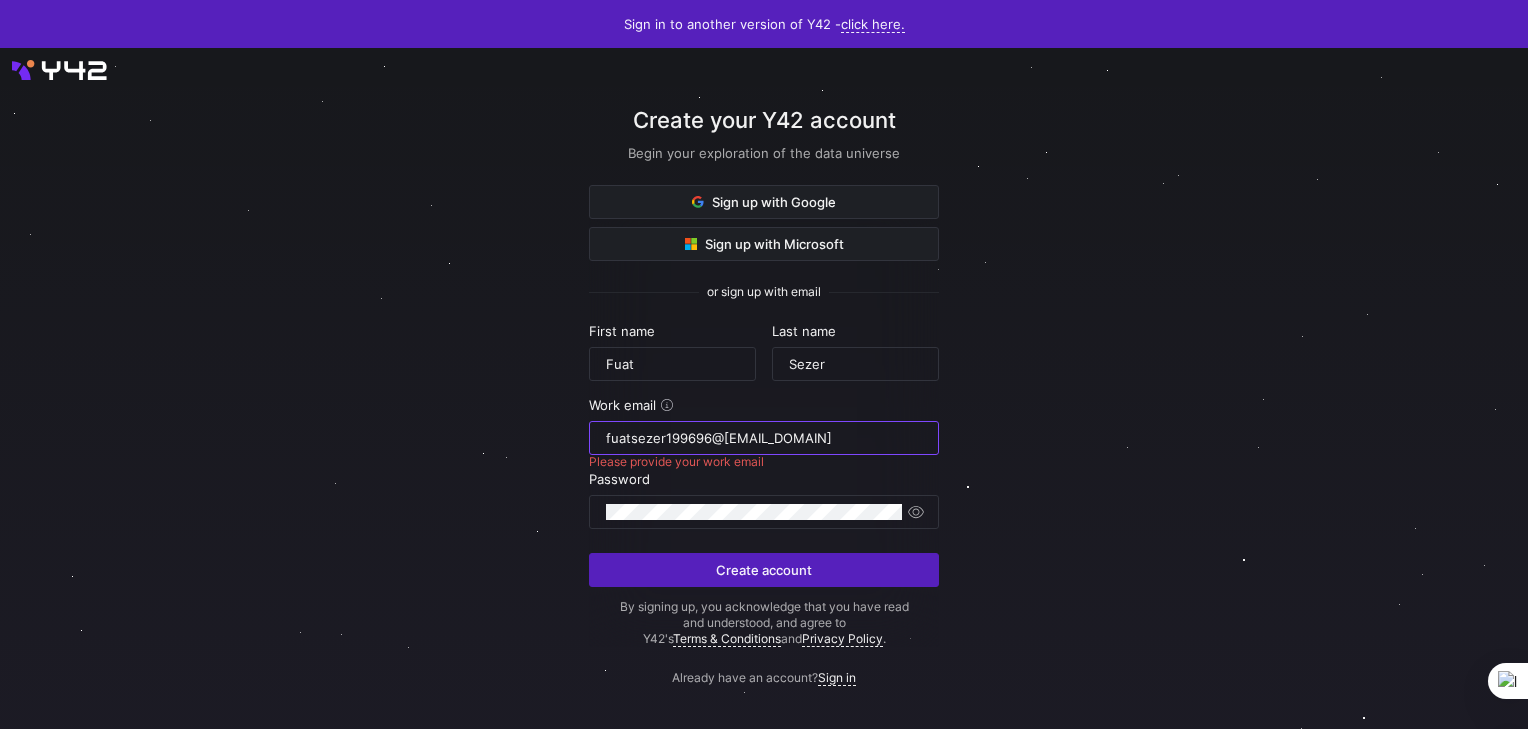 drag, startPoint x: 805, startPoint y: 432, endPoint x: 609, endPoint y: 435, distance: 196.02296 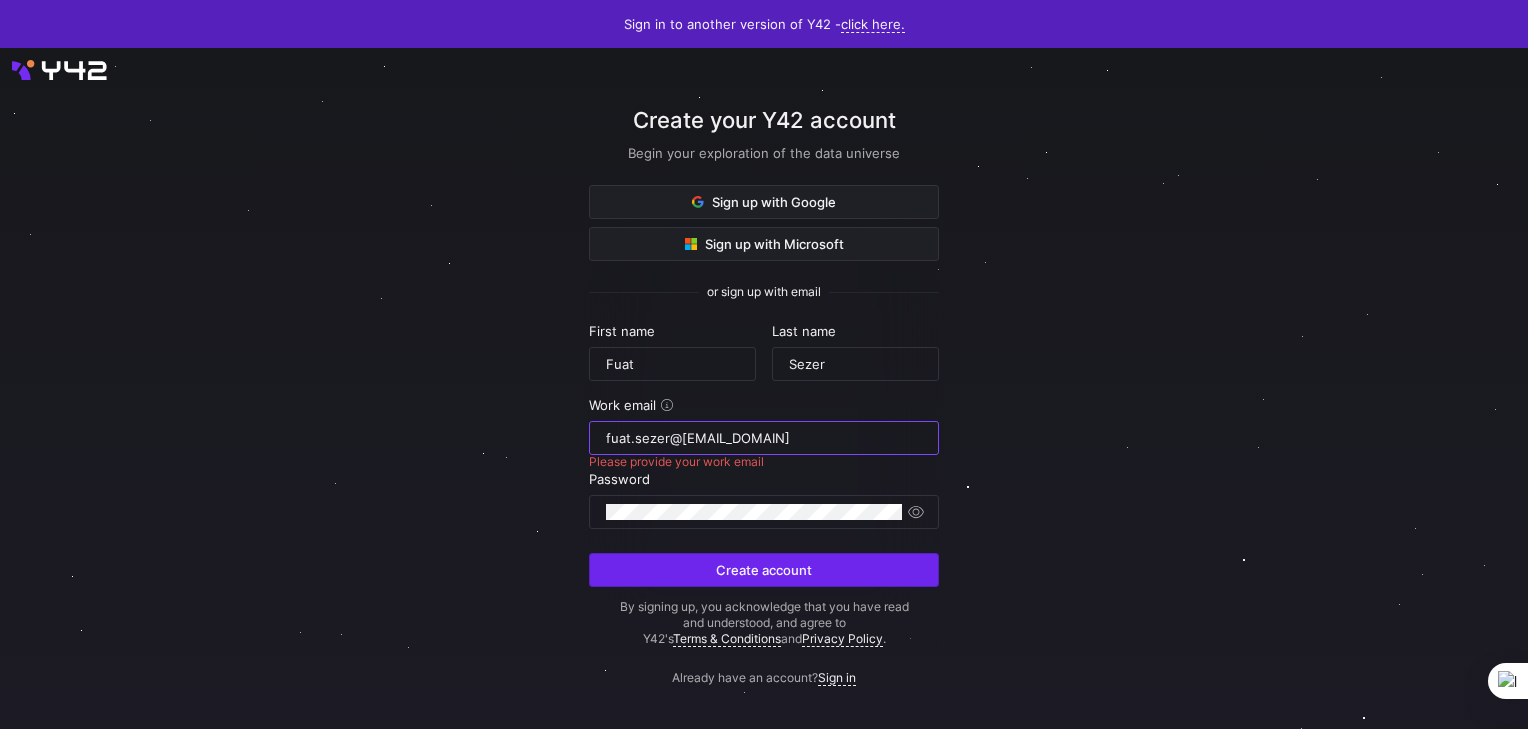 type on "fuat.sezer@[EMAIL_DOMAIN]" 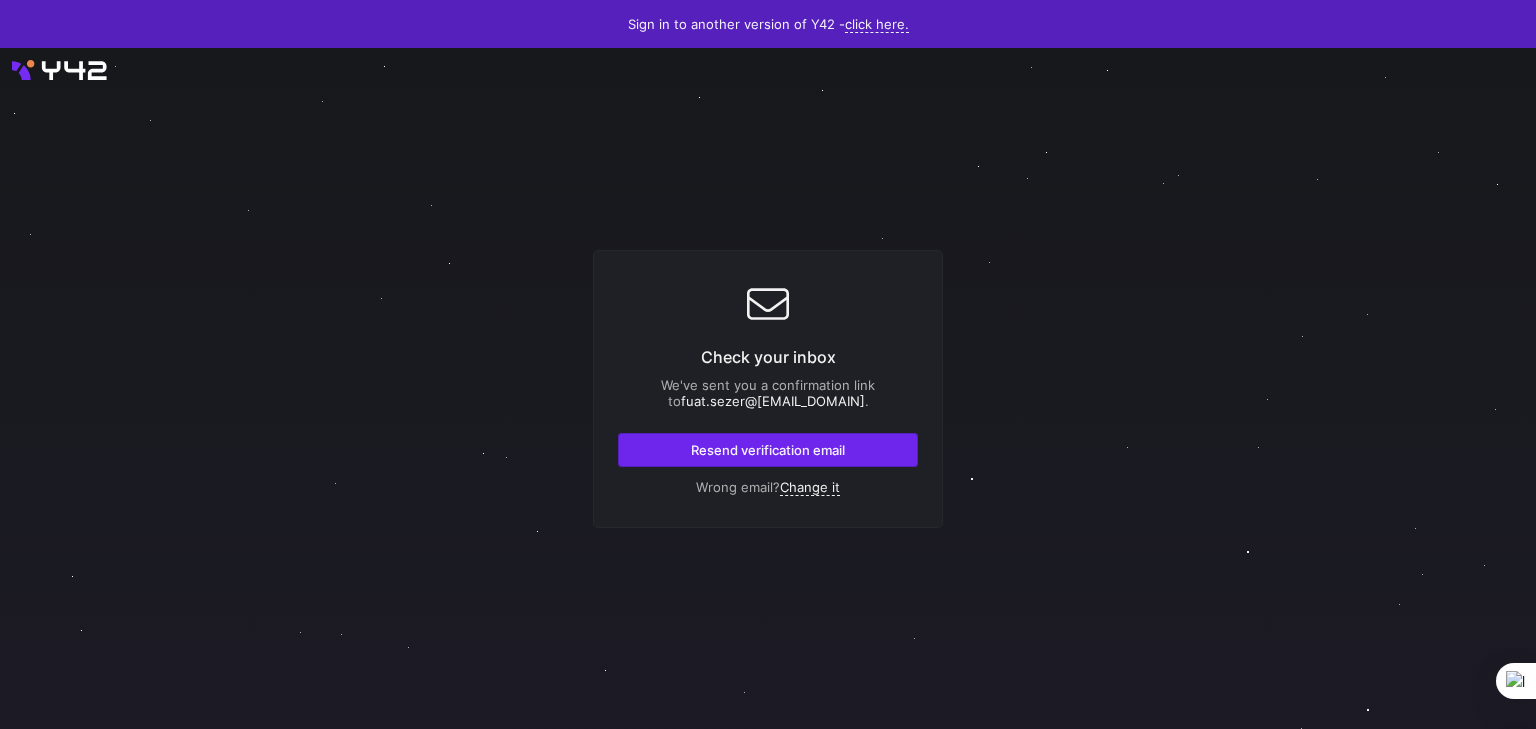 click at bounding box center [768, 450] 